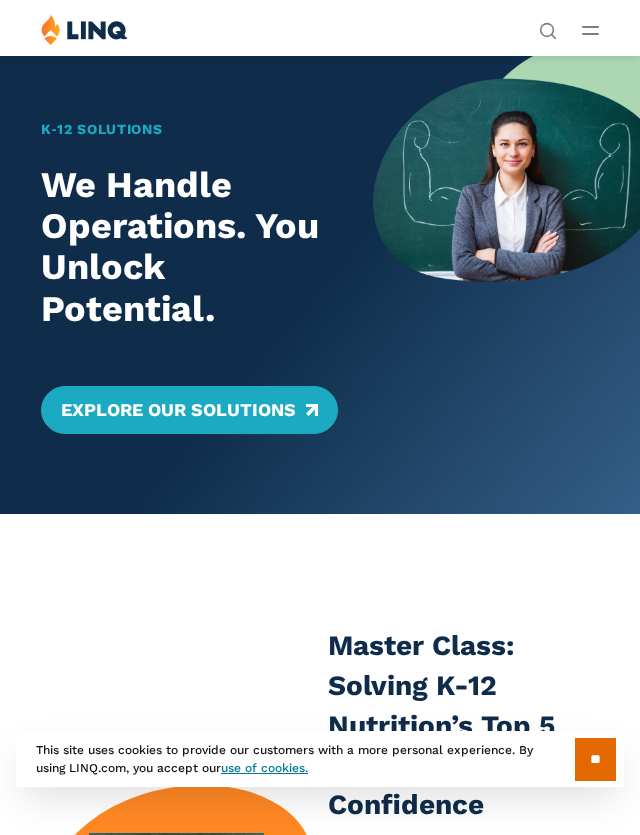 scroll, scrollTop: 0, scrollLeft: 0, axis: both 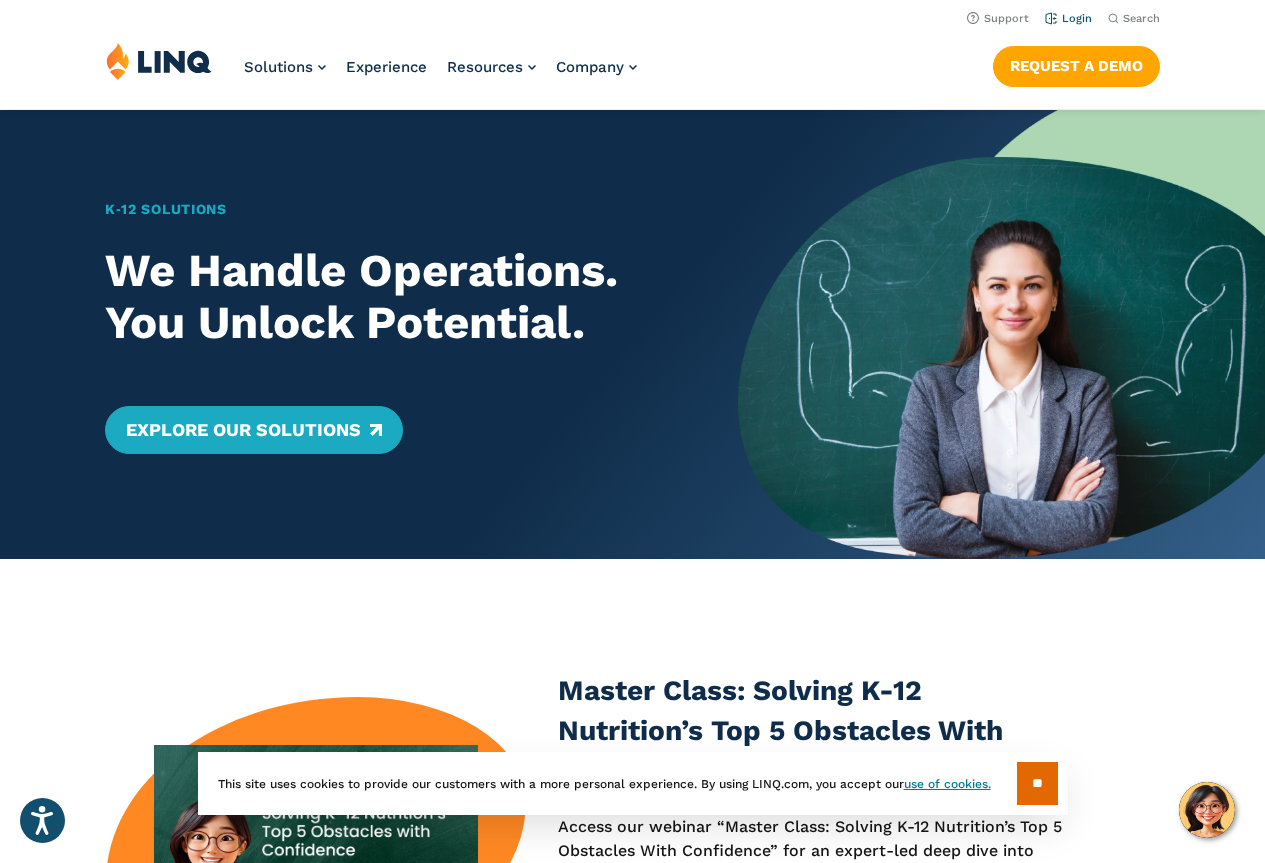 click on "Login" at bounding box center (1068, 18) 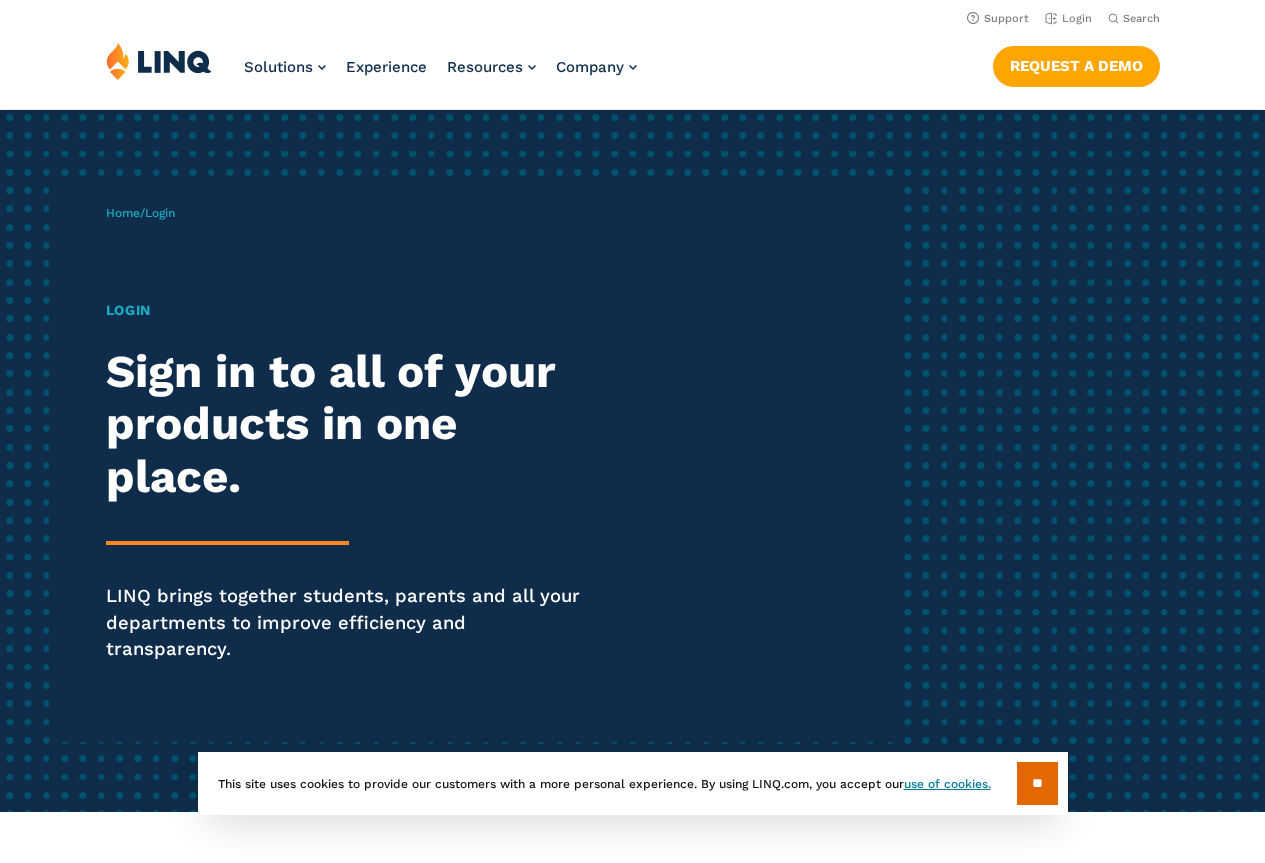 scroll, scrollTop: 0, scrollLeft: 0, axis: both 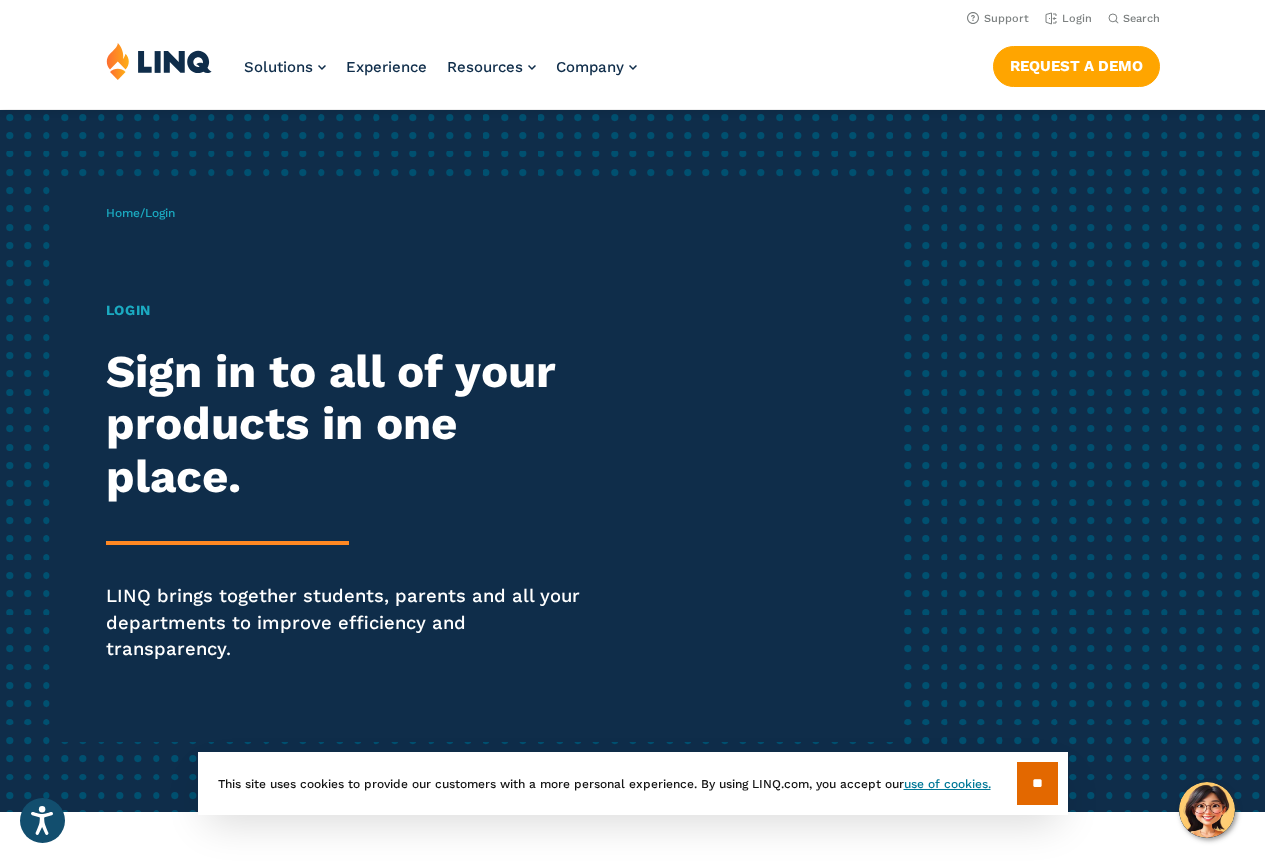 click on "Login" at bounding box center [160, 213] 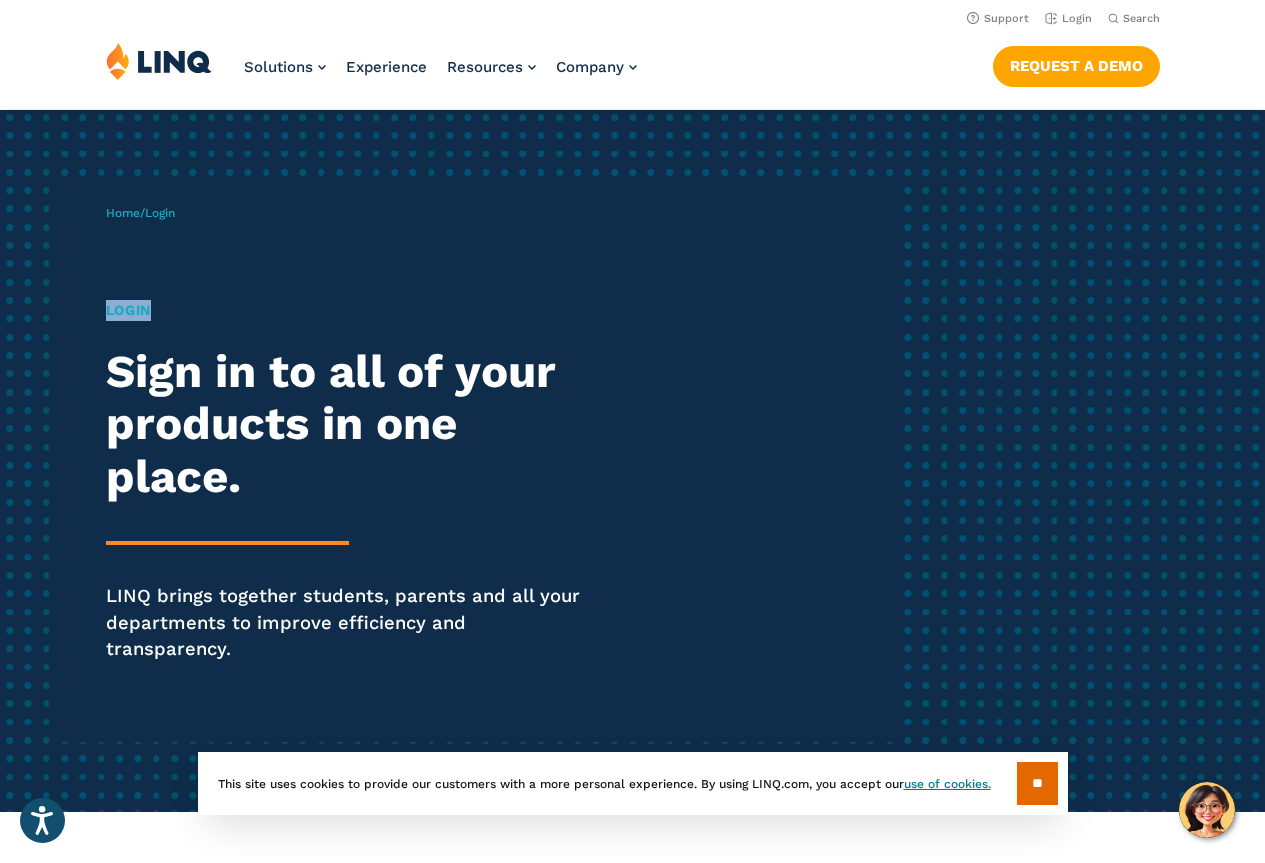 click on "Login" at bounding box center (349, 310) 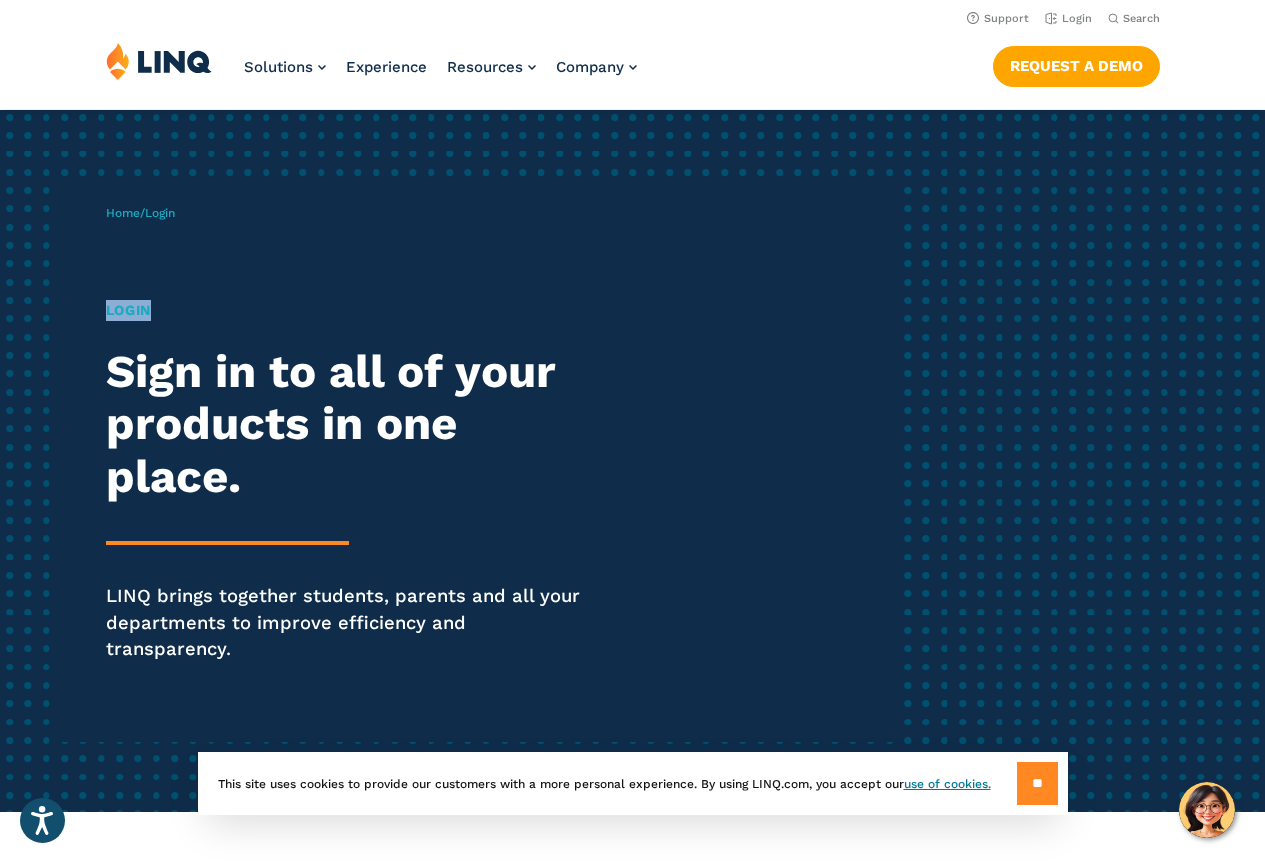 click on "**" at bounding box center (1037, 783) 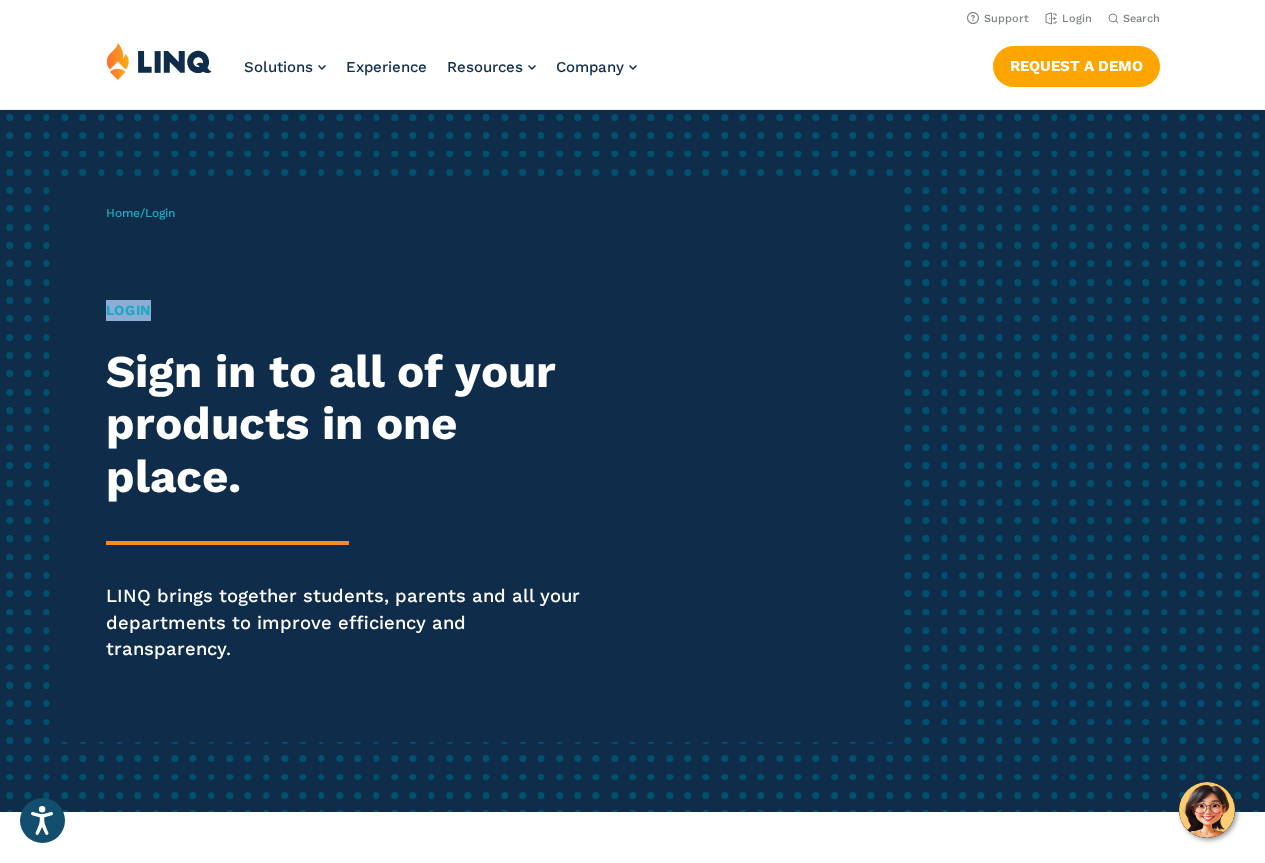 click on "Login" at bounding box center (349, 310) 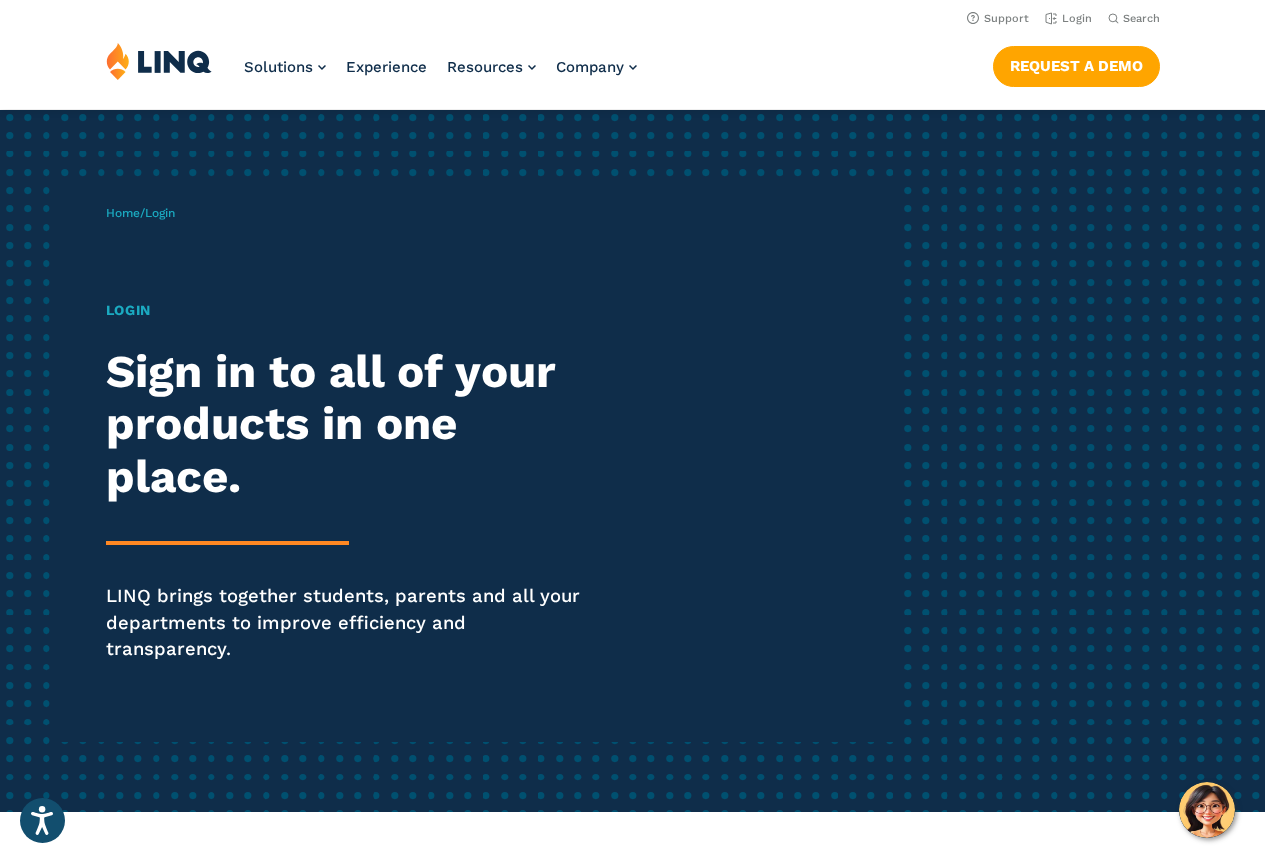 click on "Login" at bounding box center (160, 213) 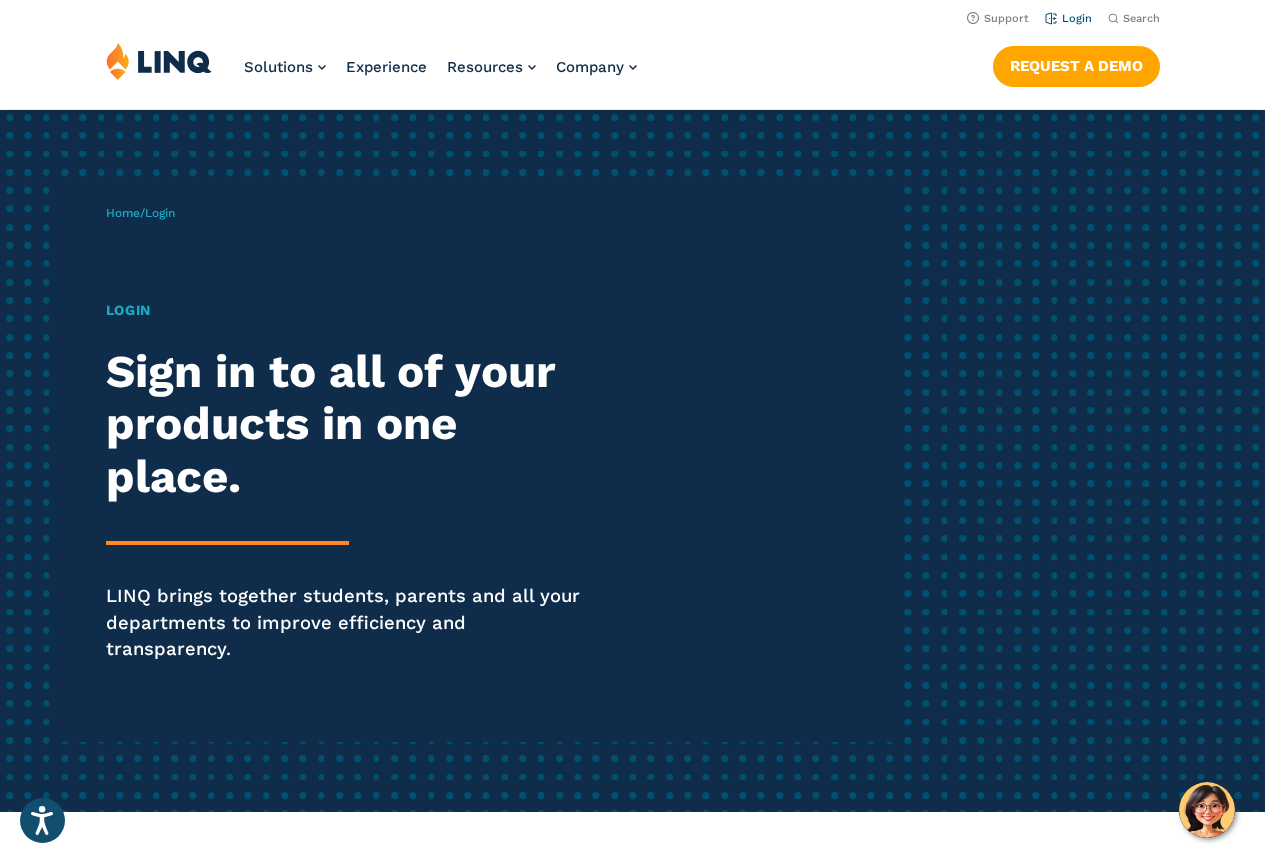 click on "Login" at bounding box center [1068, 18] 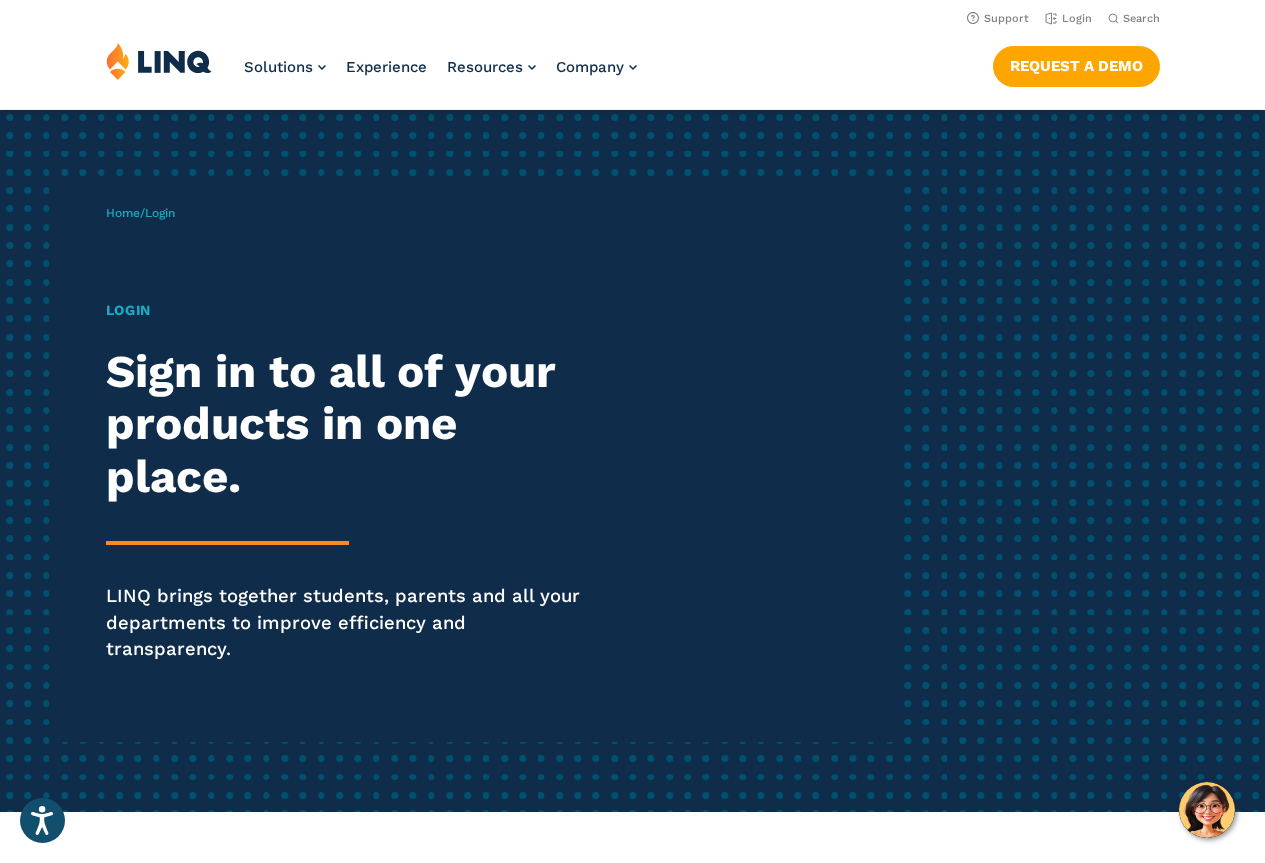 scroll, scrollTop: 0, scrollLeft: 0, axis: both 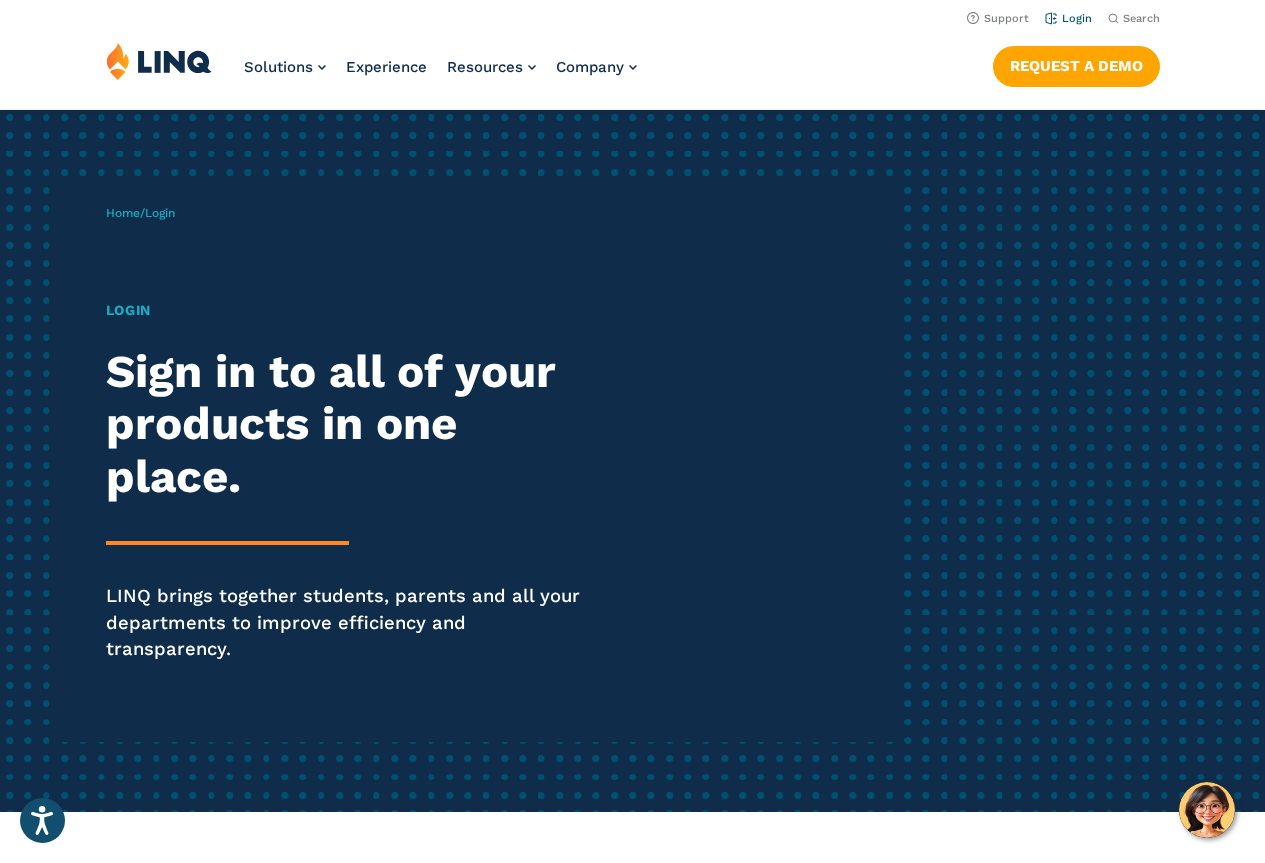 click on "Login" at bounding box center (1068, 18) 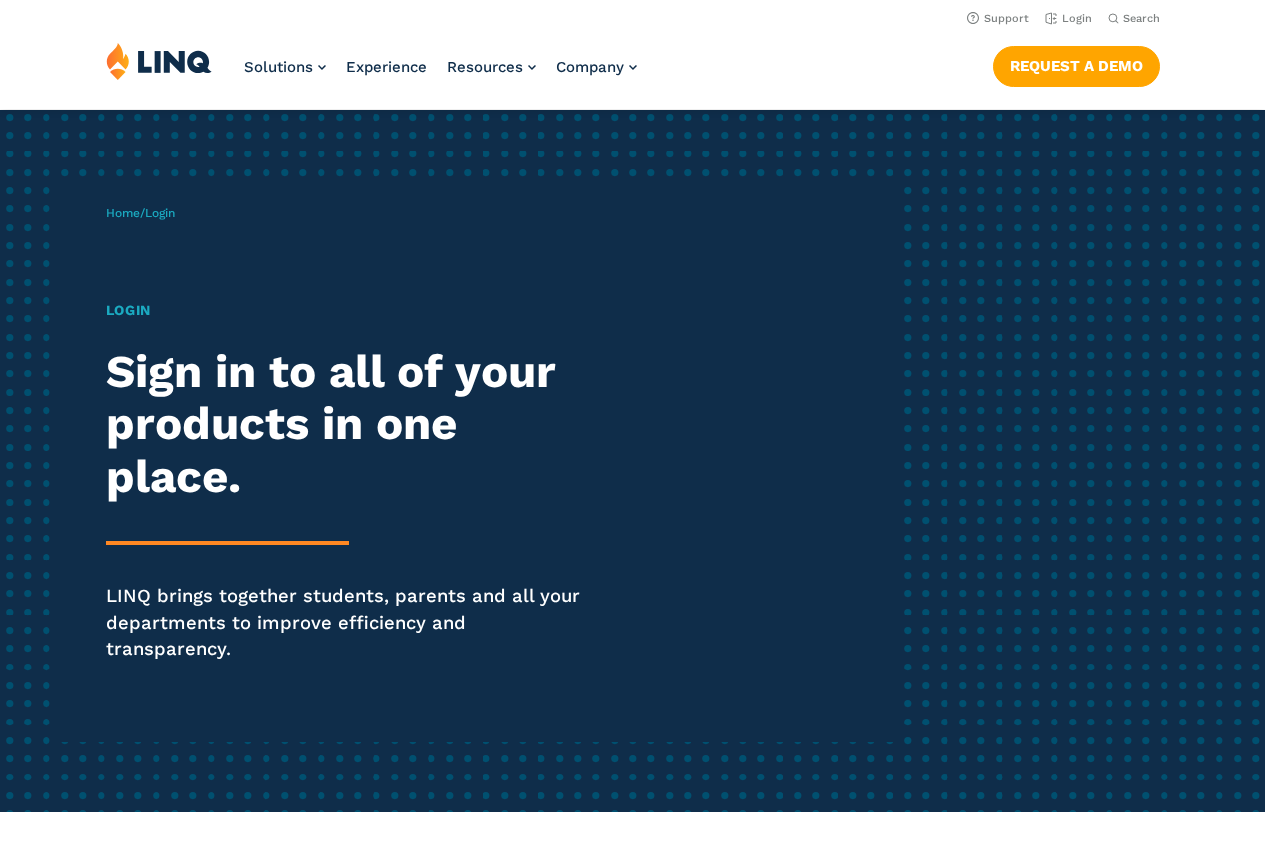 scroll, scrollTop: 0, scrollLeft: 0, axis: both 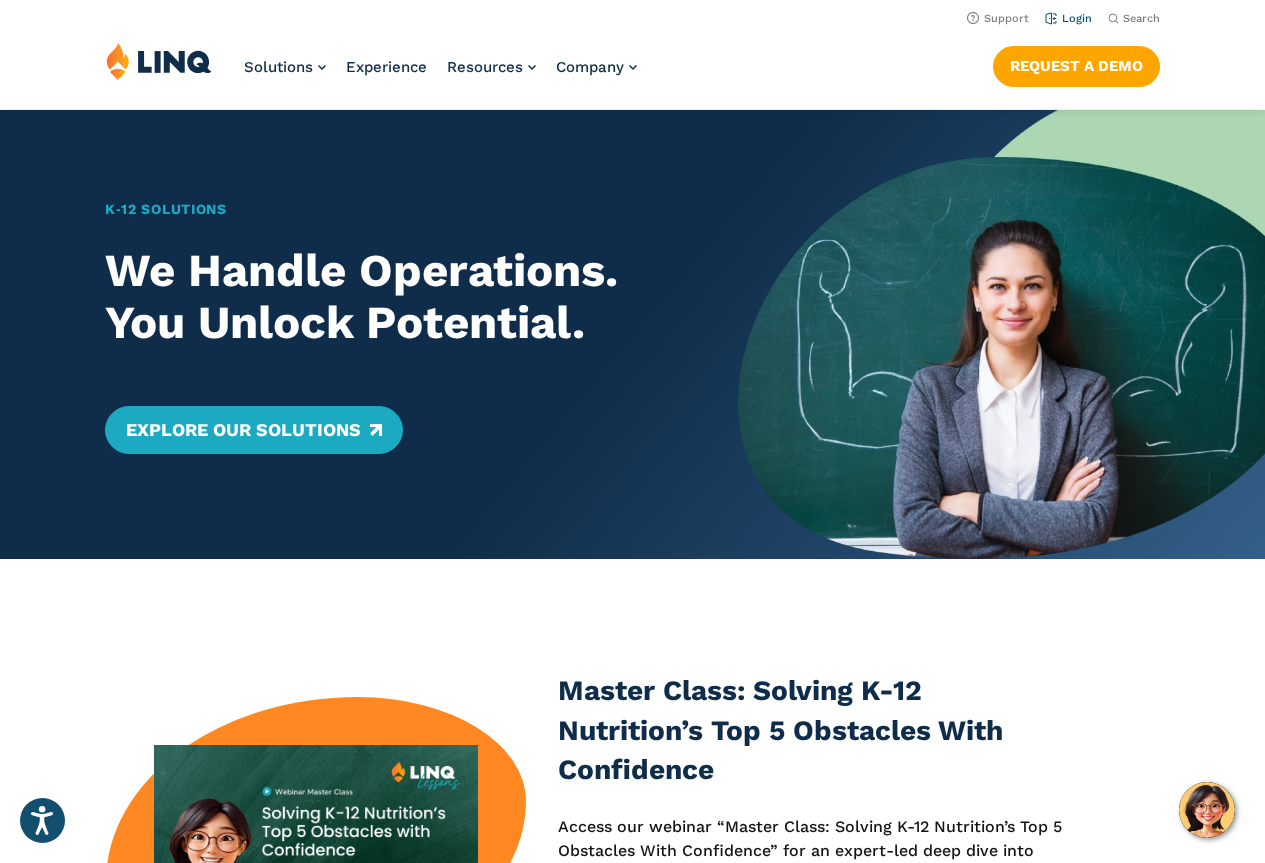 click on "Login" at bounding box center (1068, 18) 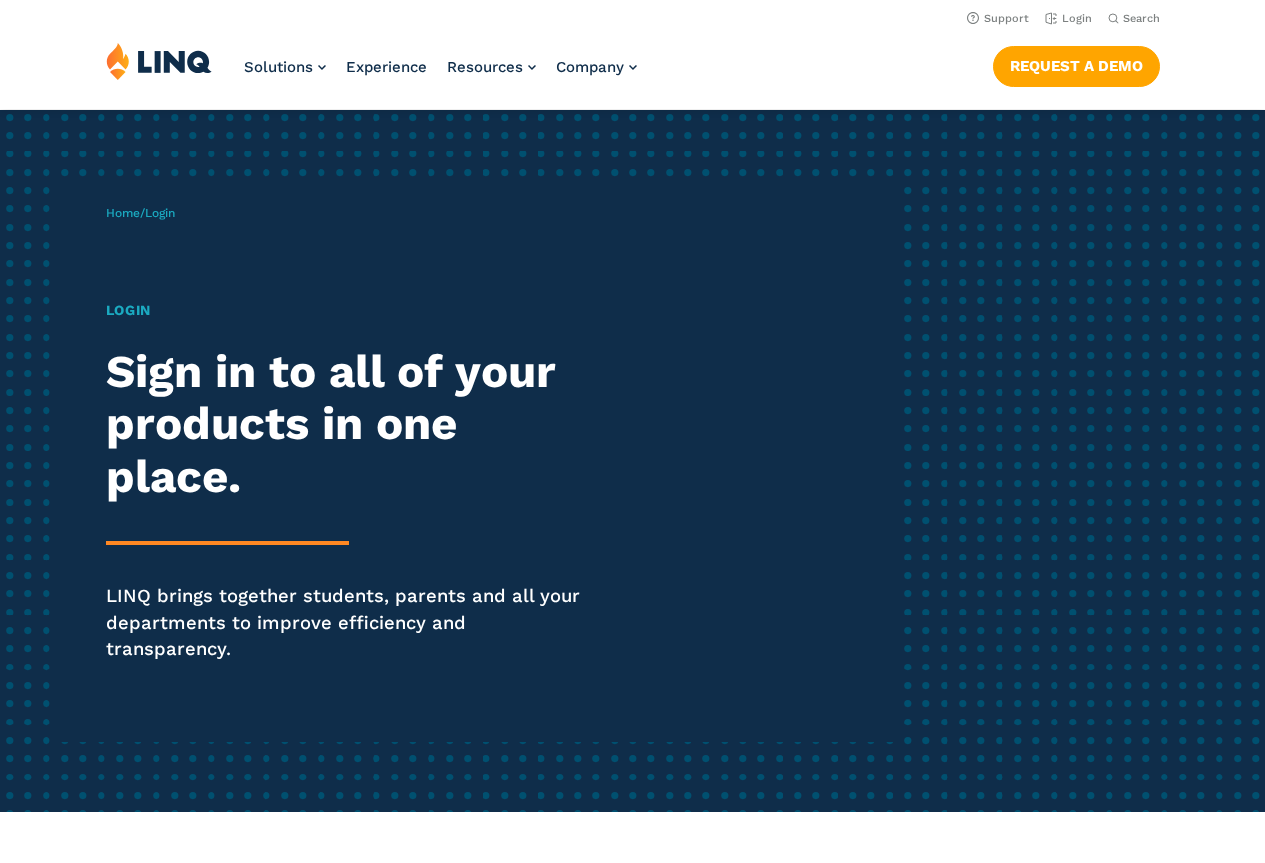 scroll, scrollTop: 0, scrollLeft: 0, axis: both 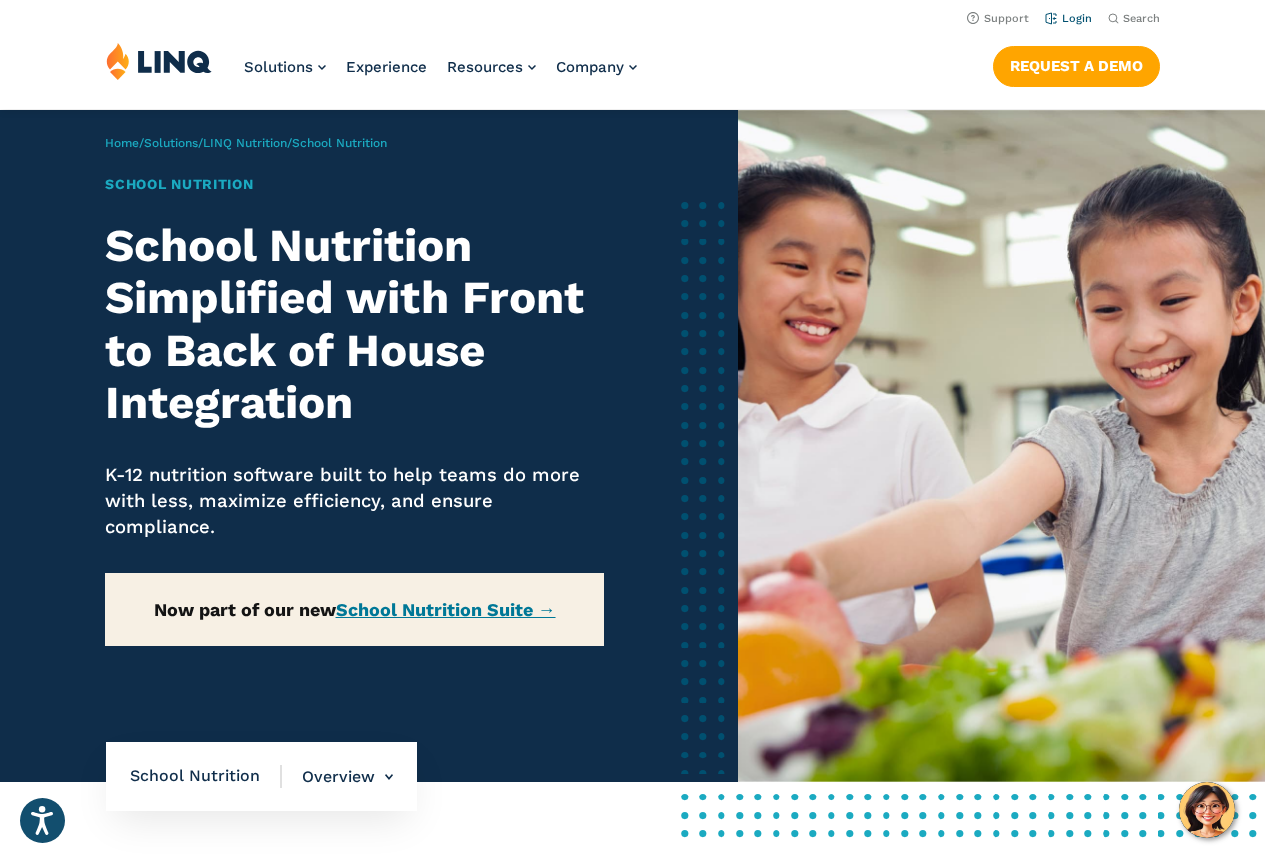 click on "Login" at bounding box center [1068, 18] 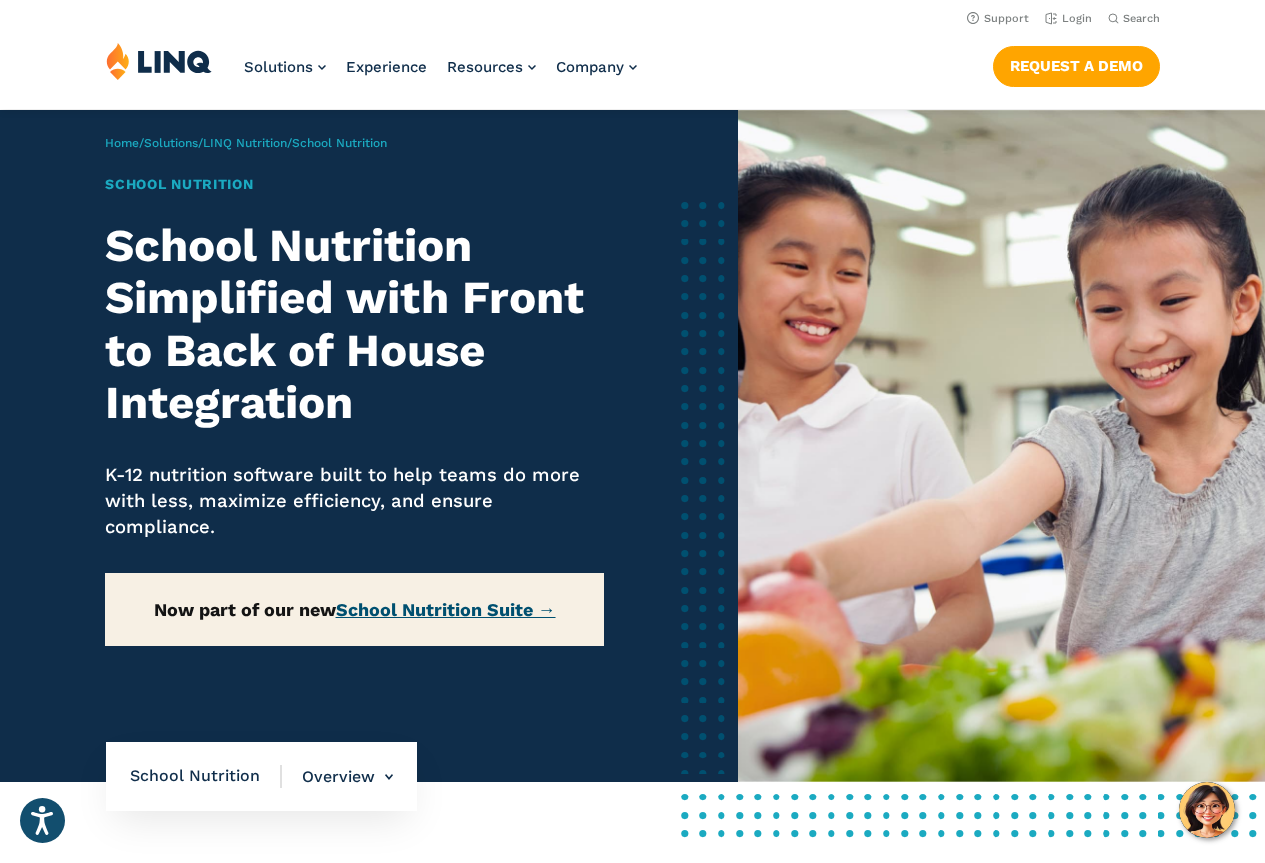 click on "School Nutrition Suite →" at bounding box center [446, 609] 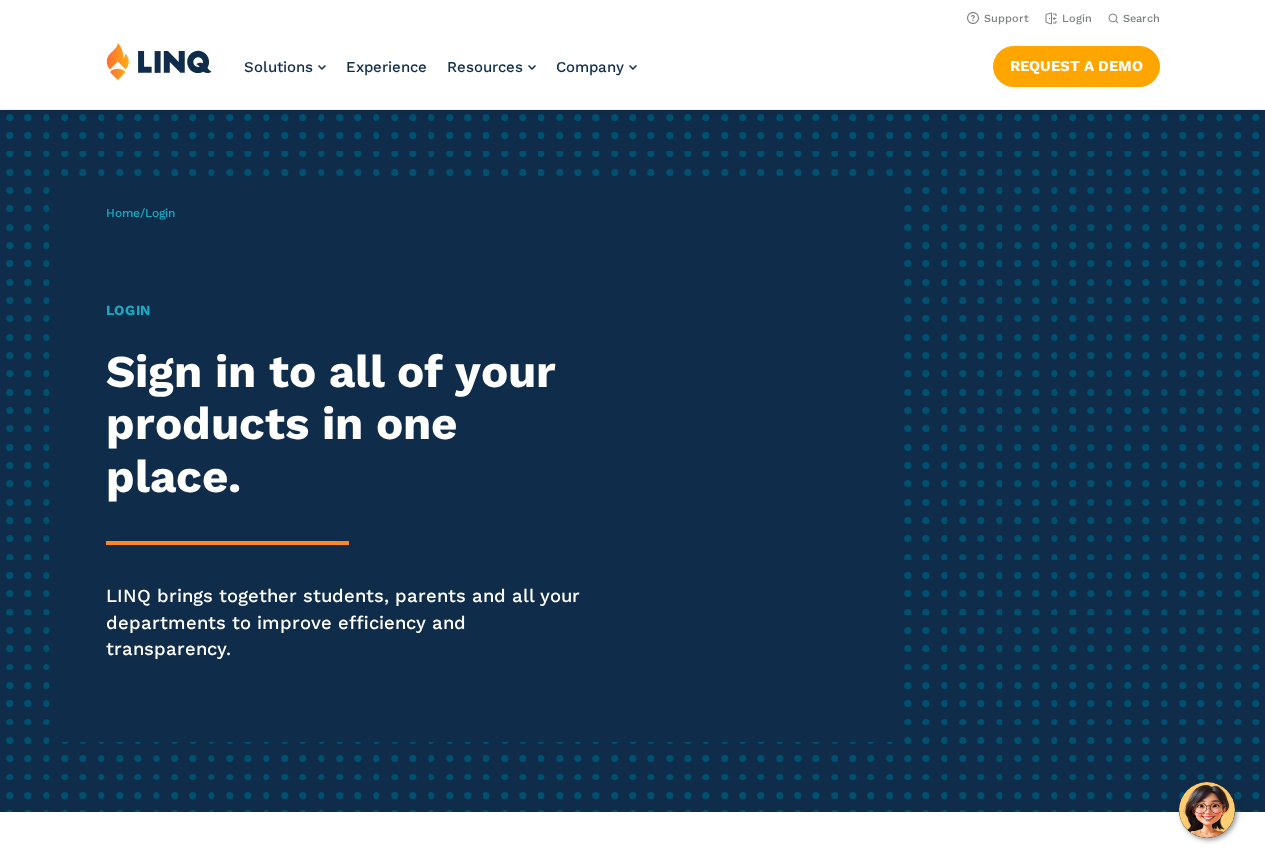 scroll, scrollTop: 0, scrollLeft: 0, axis: both 